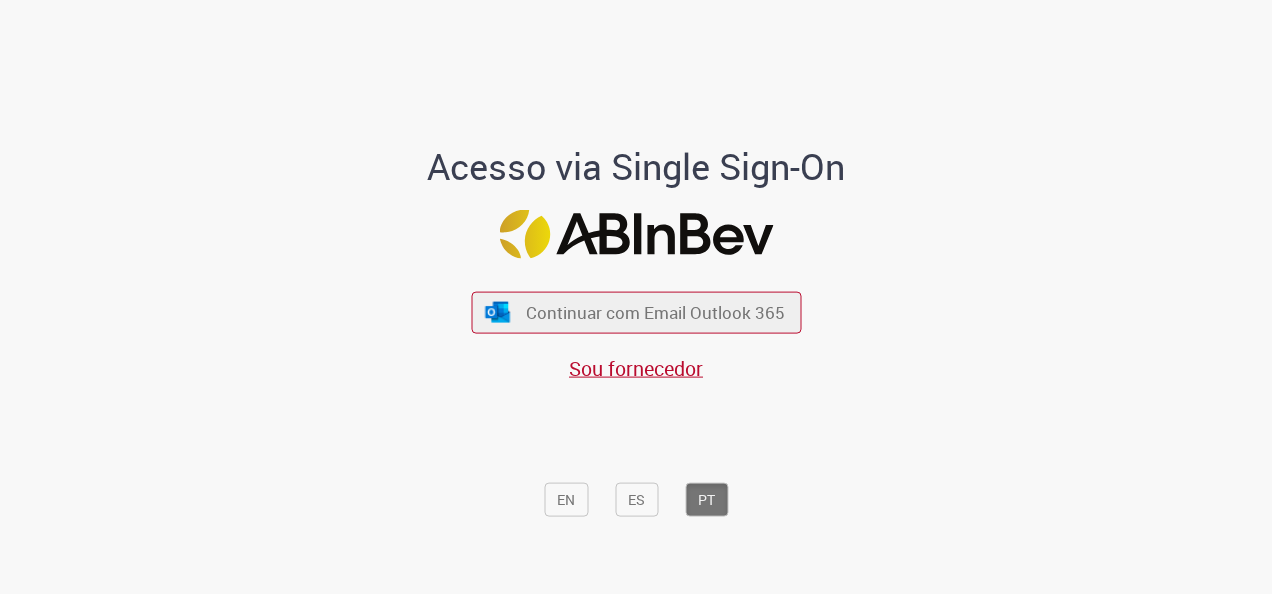 scroll, scrollTop: 0, scrollLeft: 0, axis: both 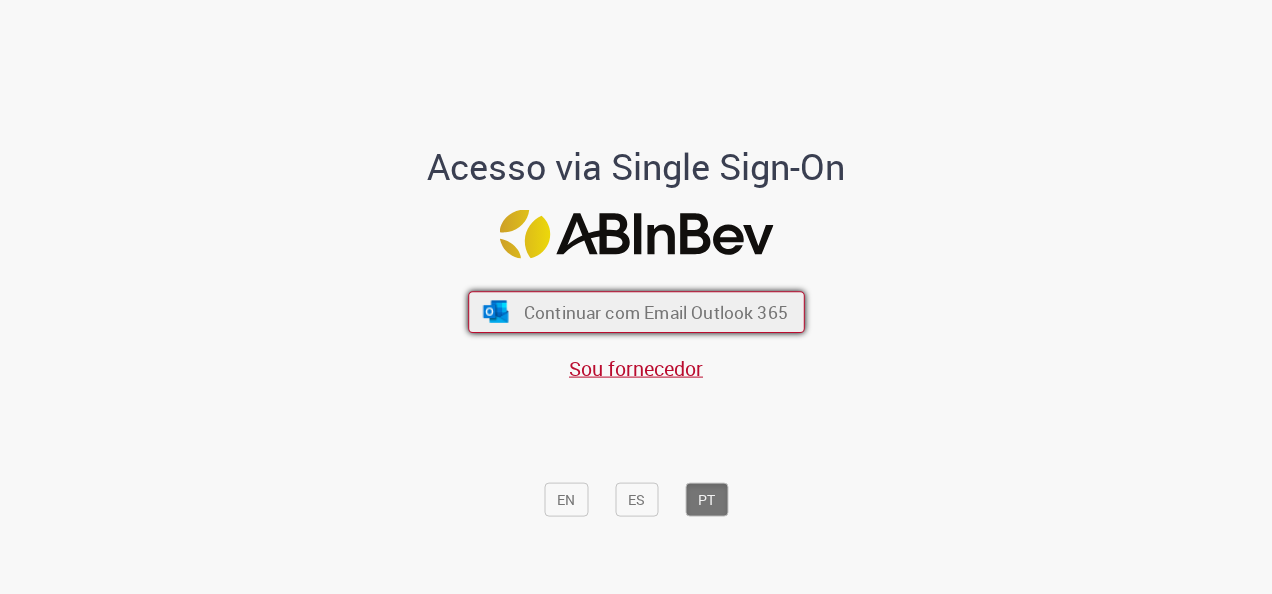 click on "Continuar com Email Outlook 365" at bounding box center (636, 312) 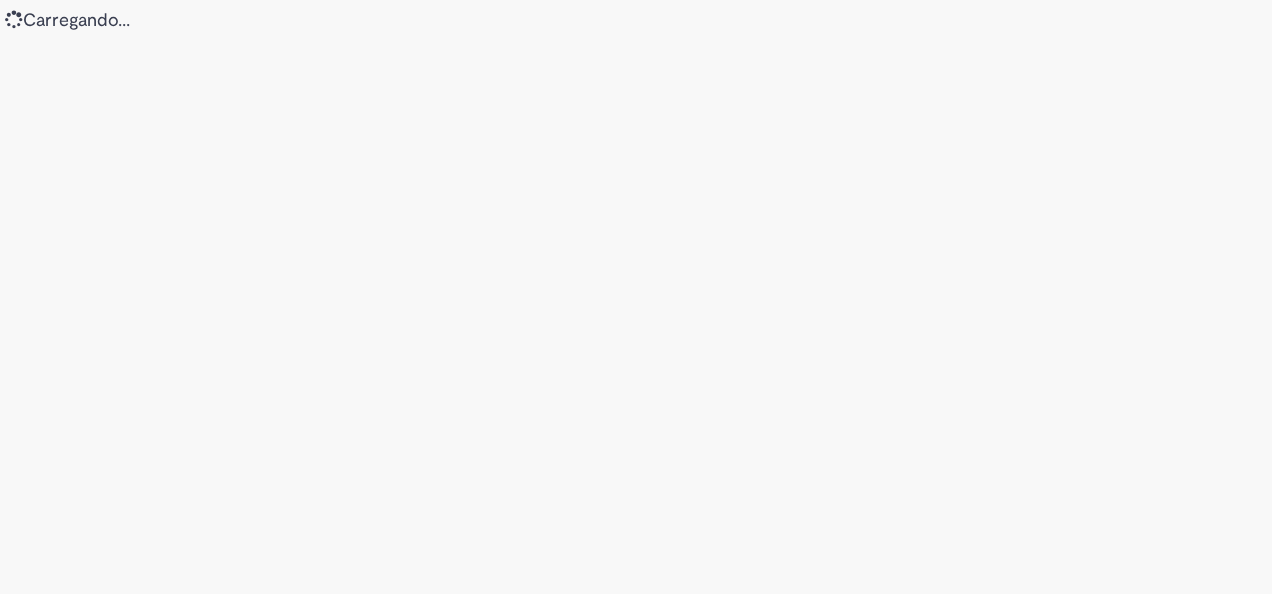 scroll, scrollTop: 0, scrollLeft: 0, axis: both 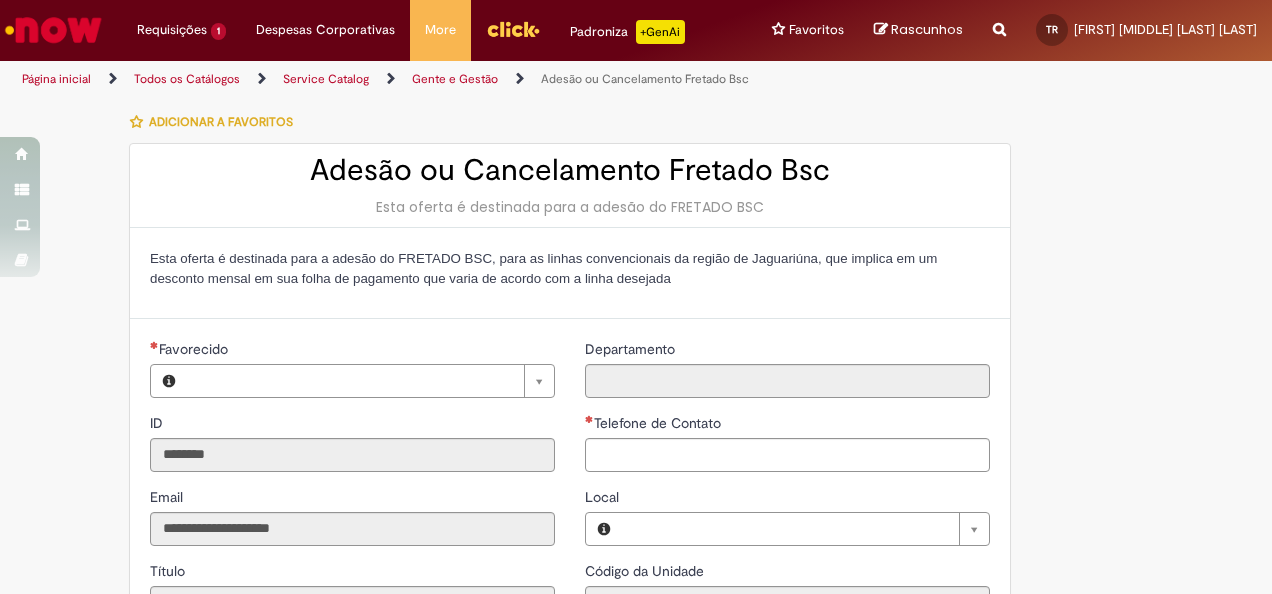 type on "**********" 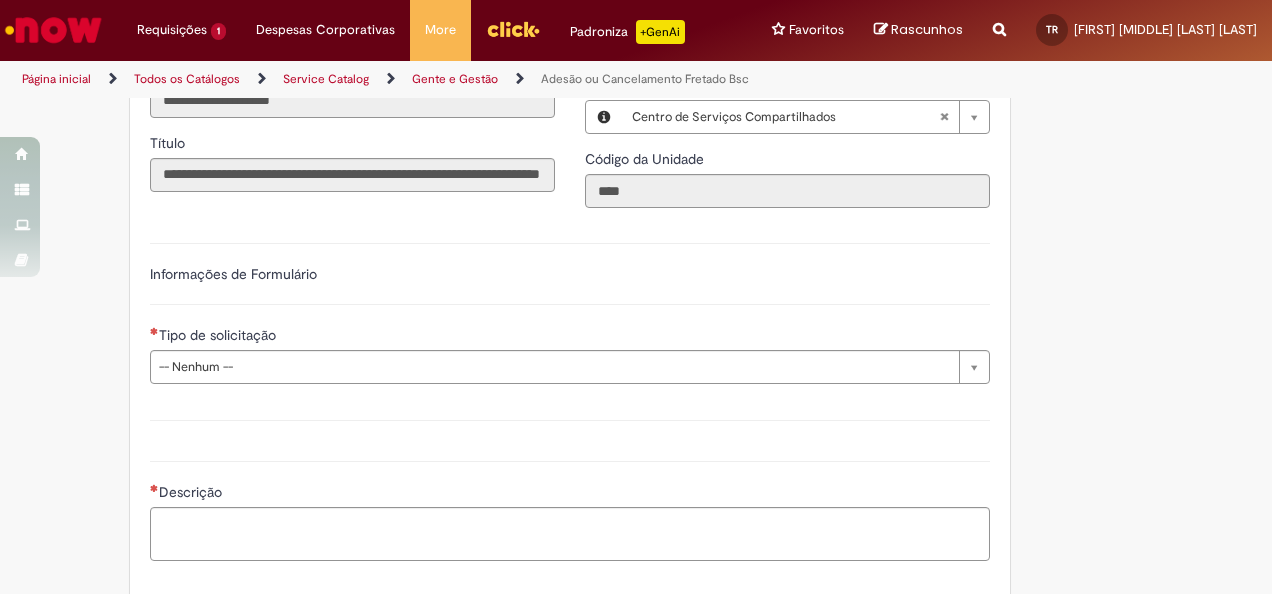 scroll, scrollTop: 478, scrollLeft: 0, axis: vertical 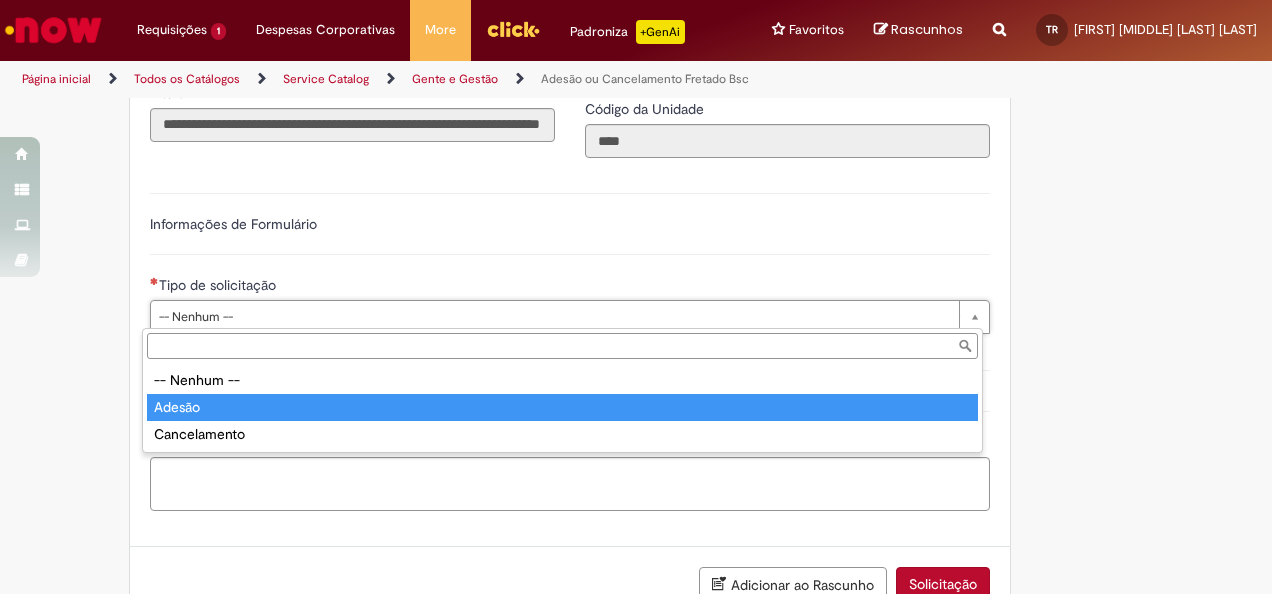 type on "******" 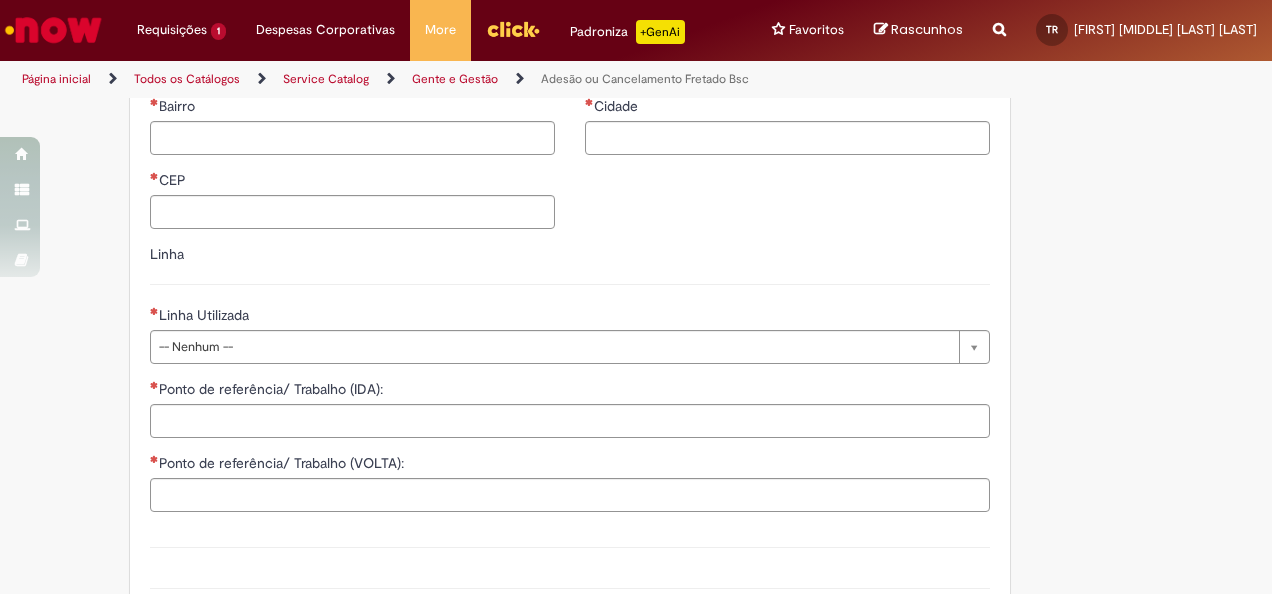 scroll, scrollTop: 1352, scrollLeft: 0, axis: vertical 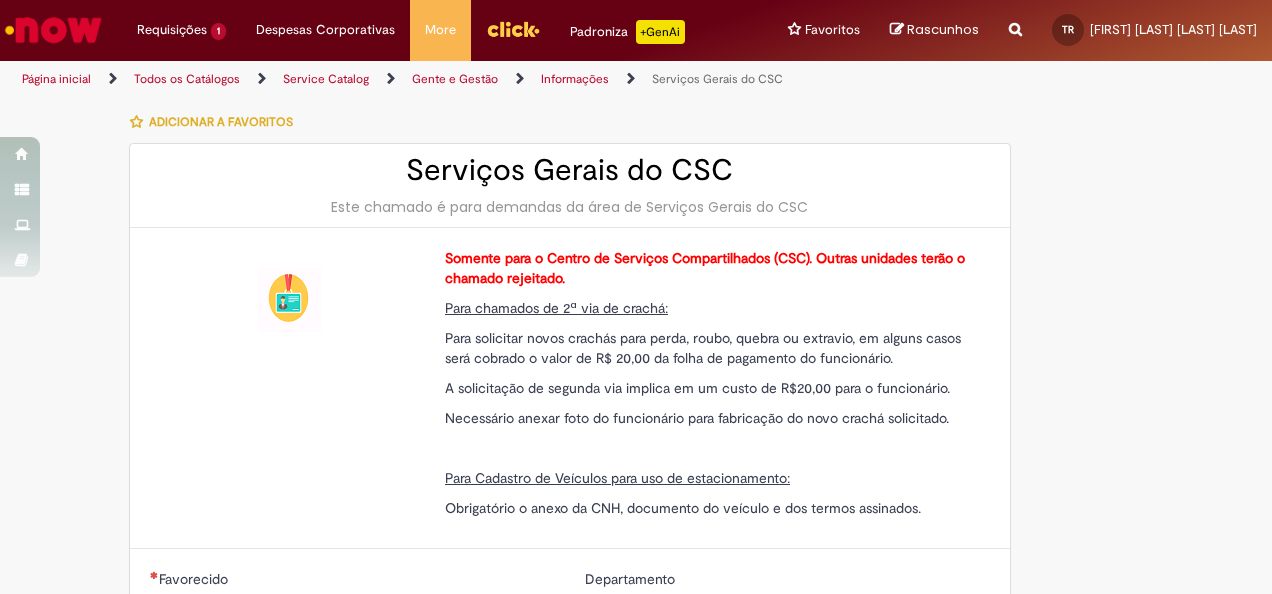 type on "**********" 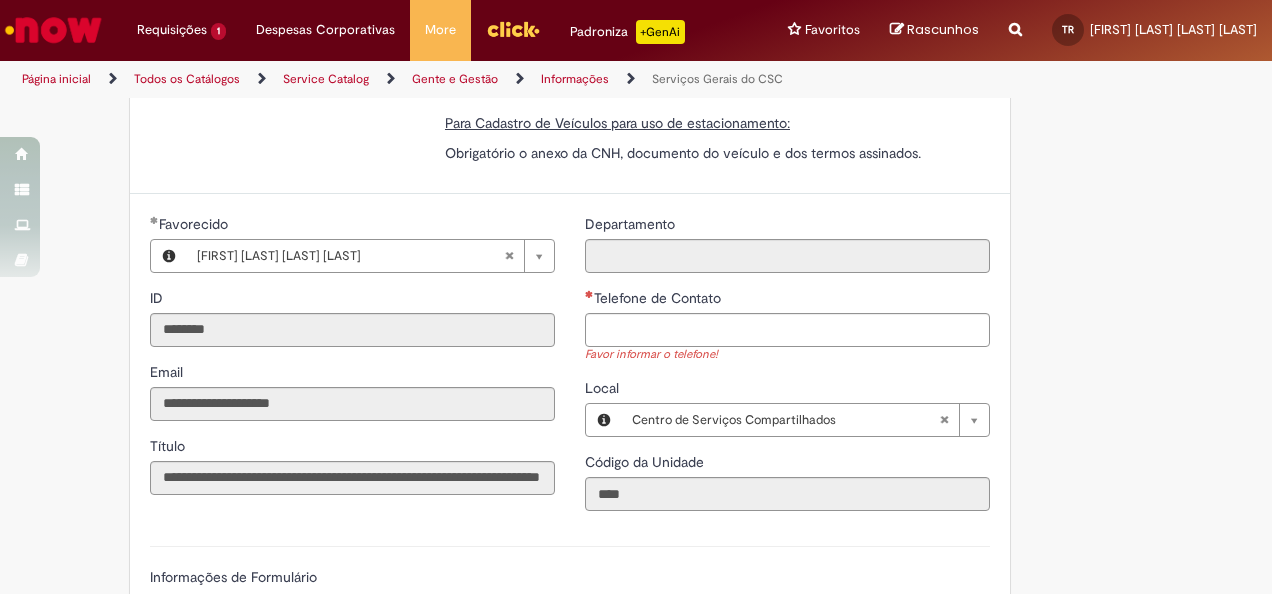 scroll, scrollTop: 354, scrollLeft: 0, axis: vertical 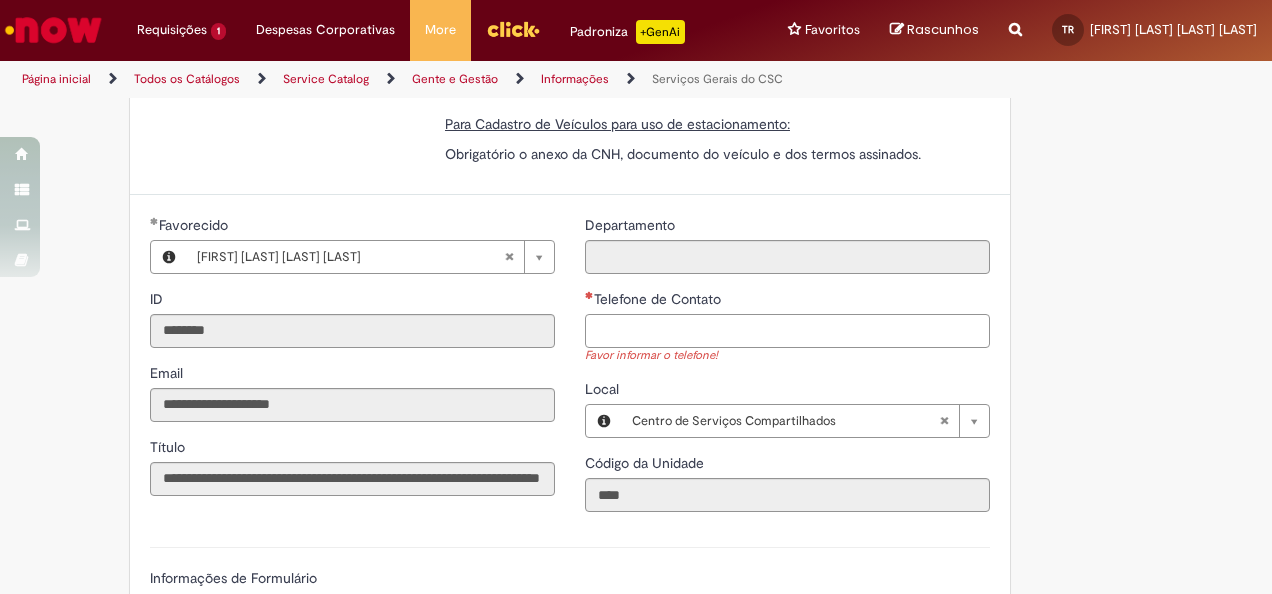 click on "Telefone de Contato" at bounding box center [787, 331] 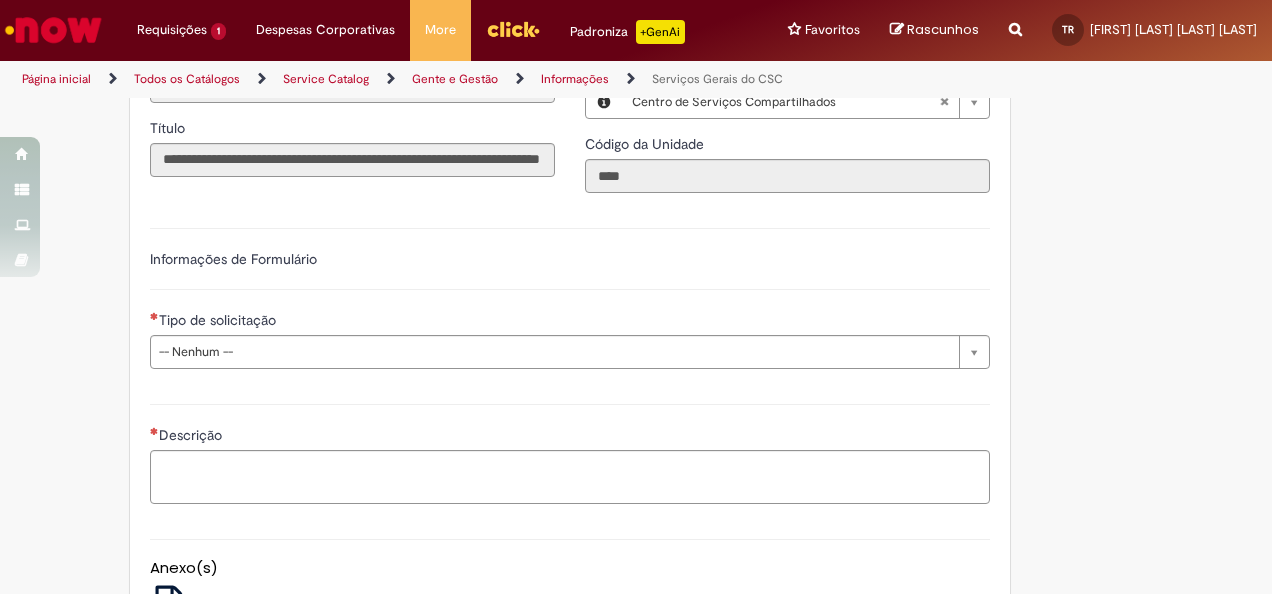 scroll, scrollTop: 674, scrollLeft: 0, axis: vertical 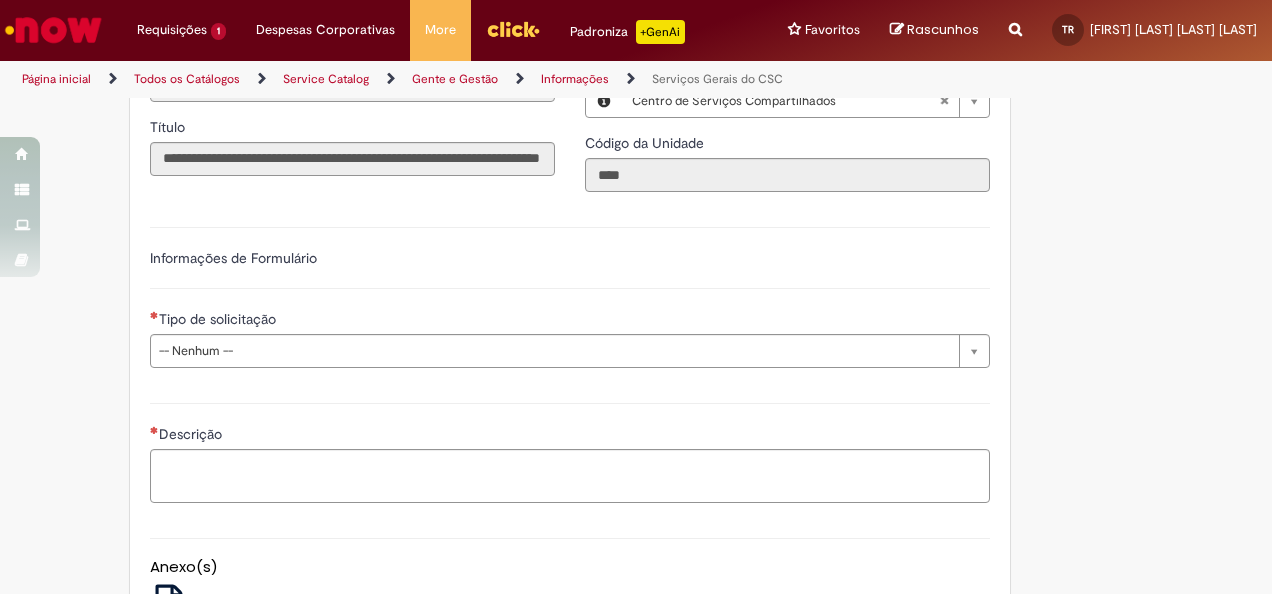 type on "**********" 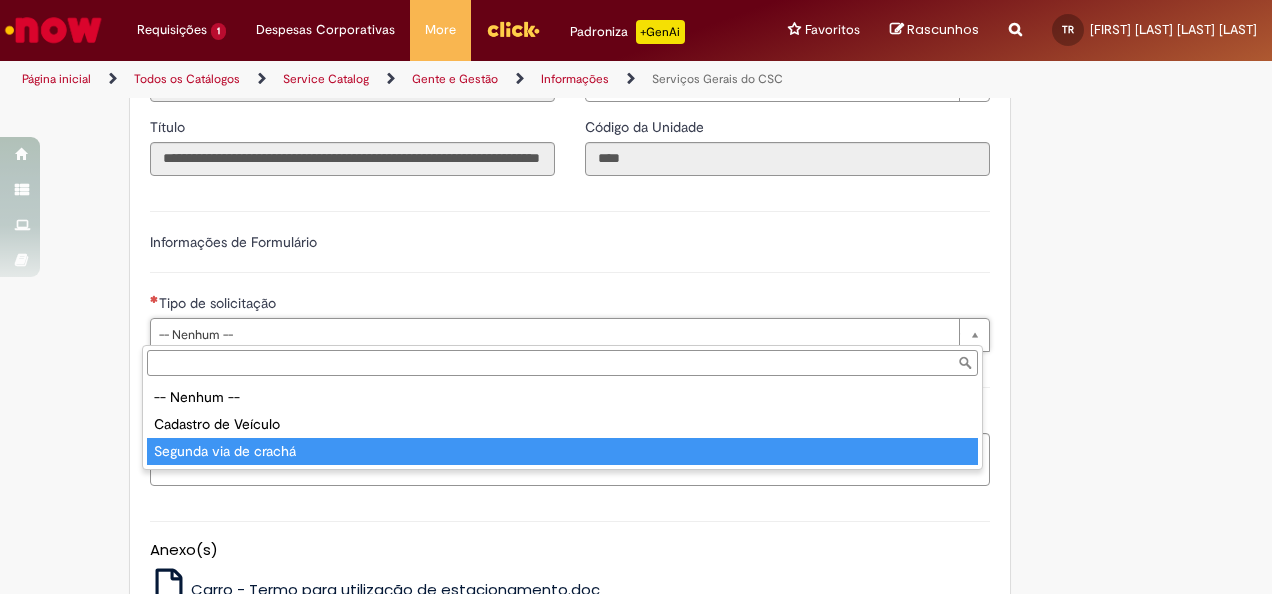 type on "**********" 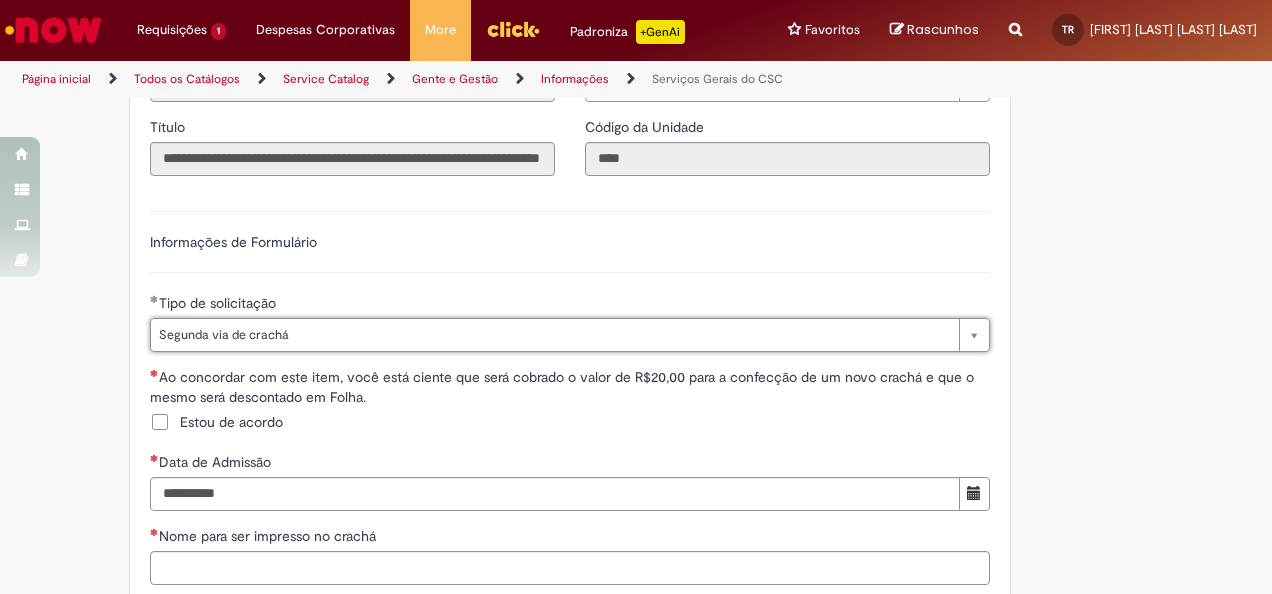 click on "Estou de acordo" at bounding box center [231, 422] 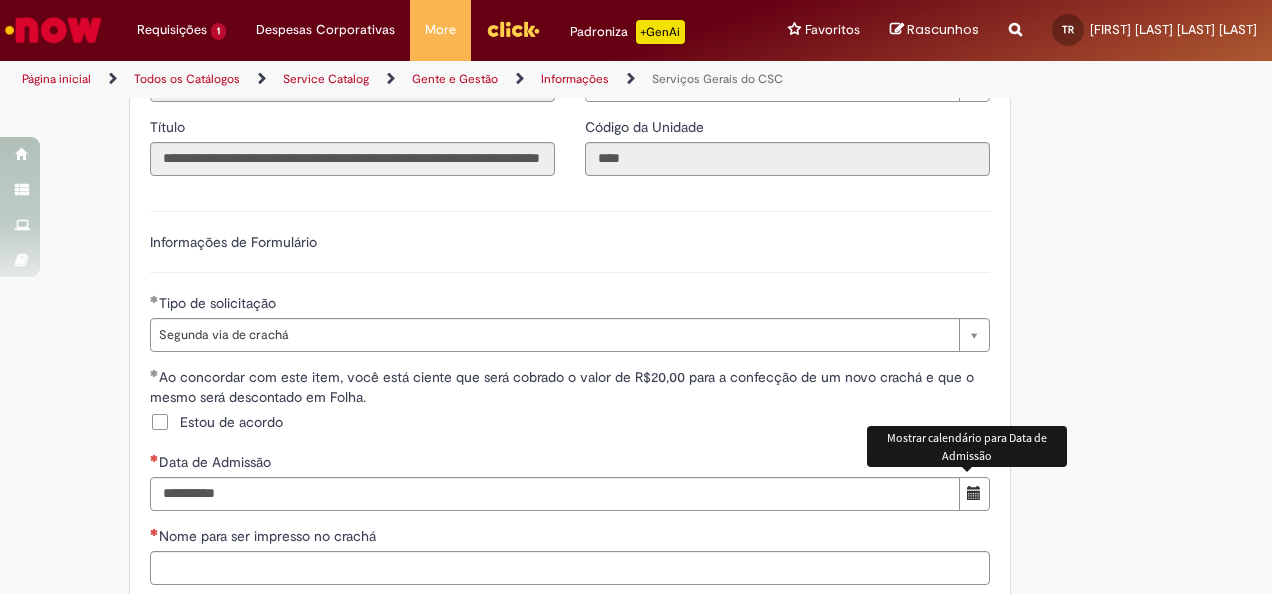 click at bounding box center (974, 493) 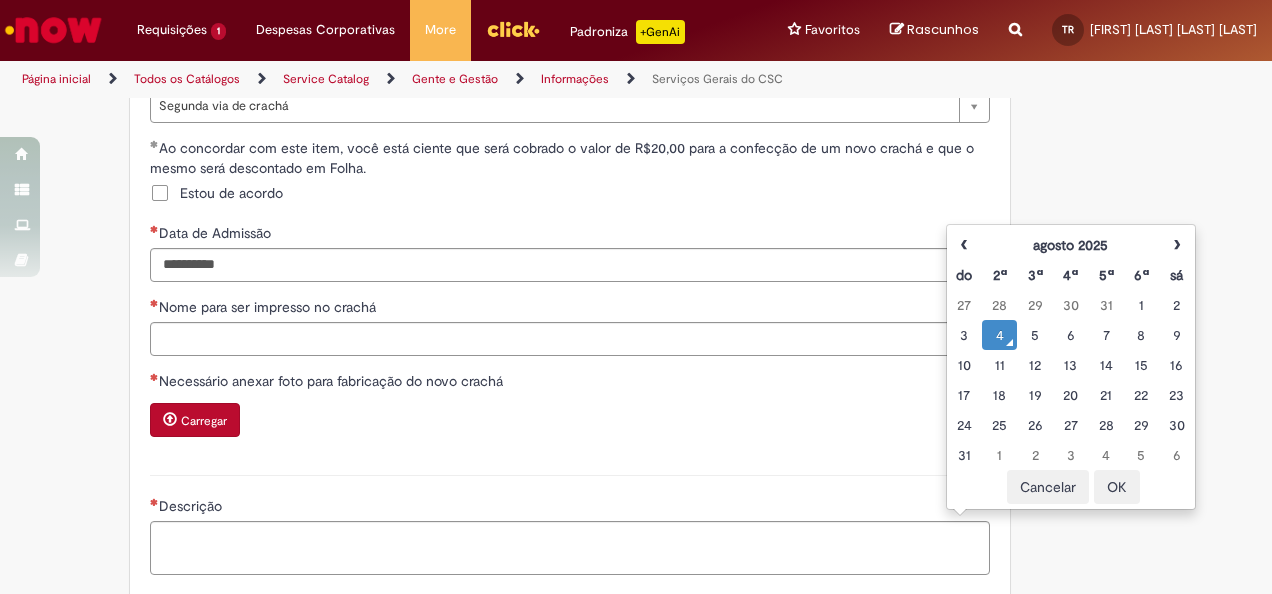 scroll, scrollTop: 902, scrollLeft: 0, axis: vertical 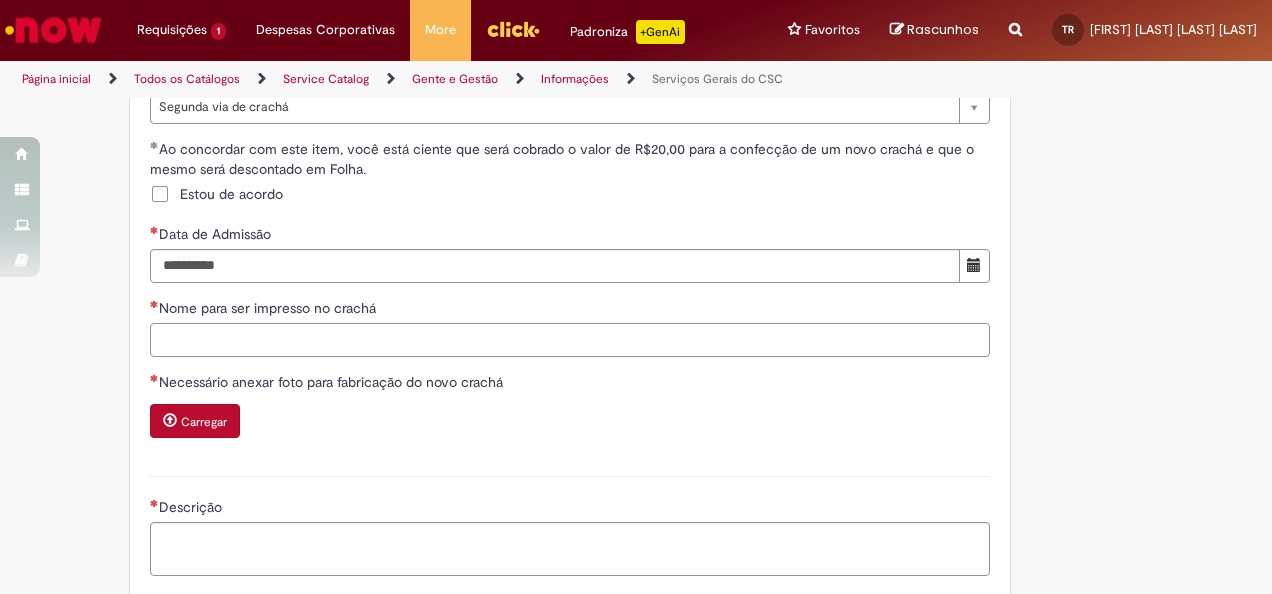 click on "Nome para ser impresso no crachá" at bounding box center [570, 340] 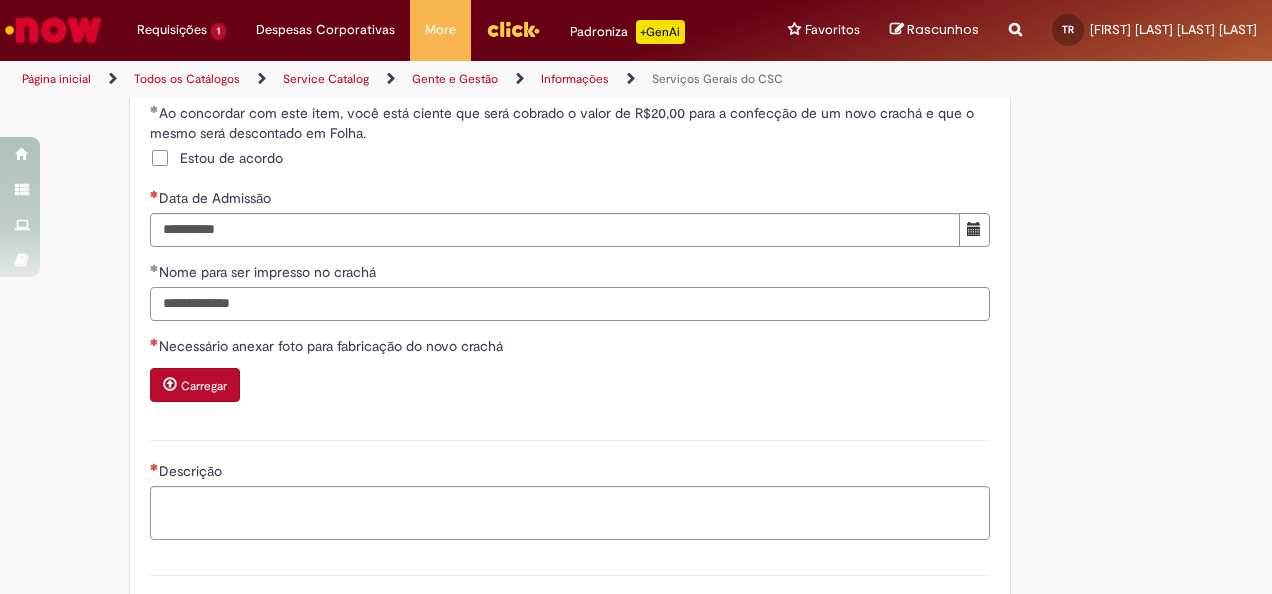 scroll, scrollTop: 969, scrollLeft: 0, axis: vertical 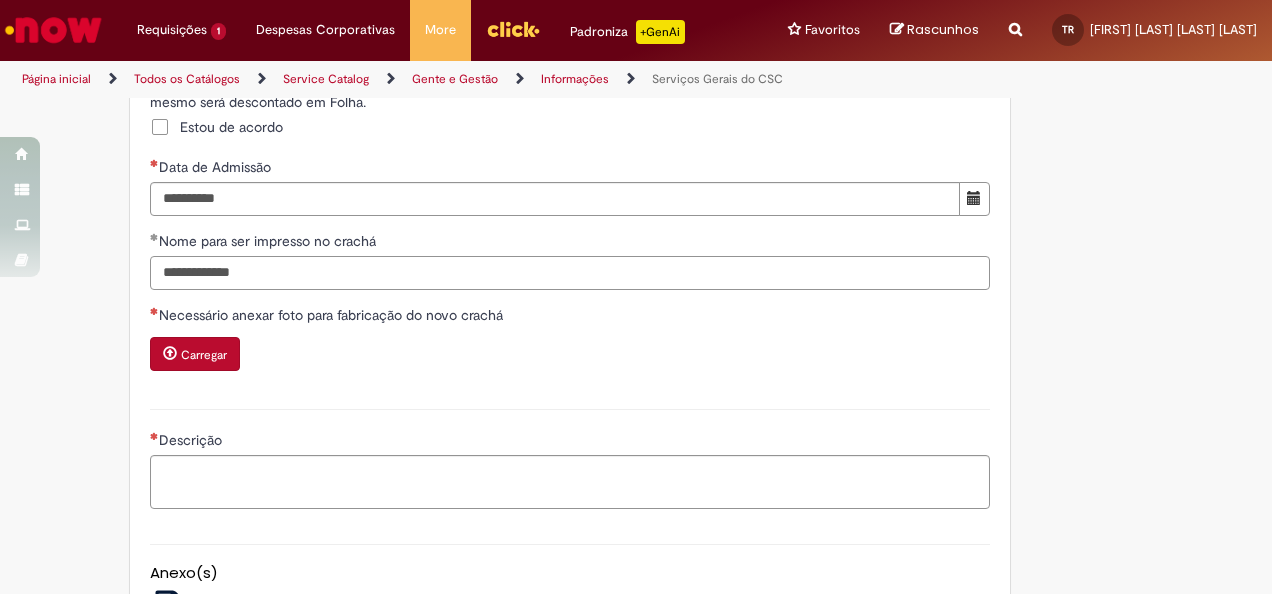 type on "**********" 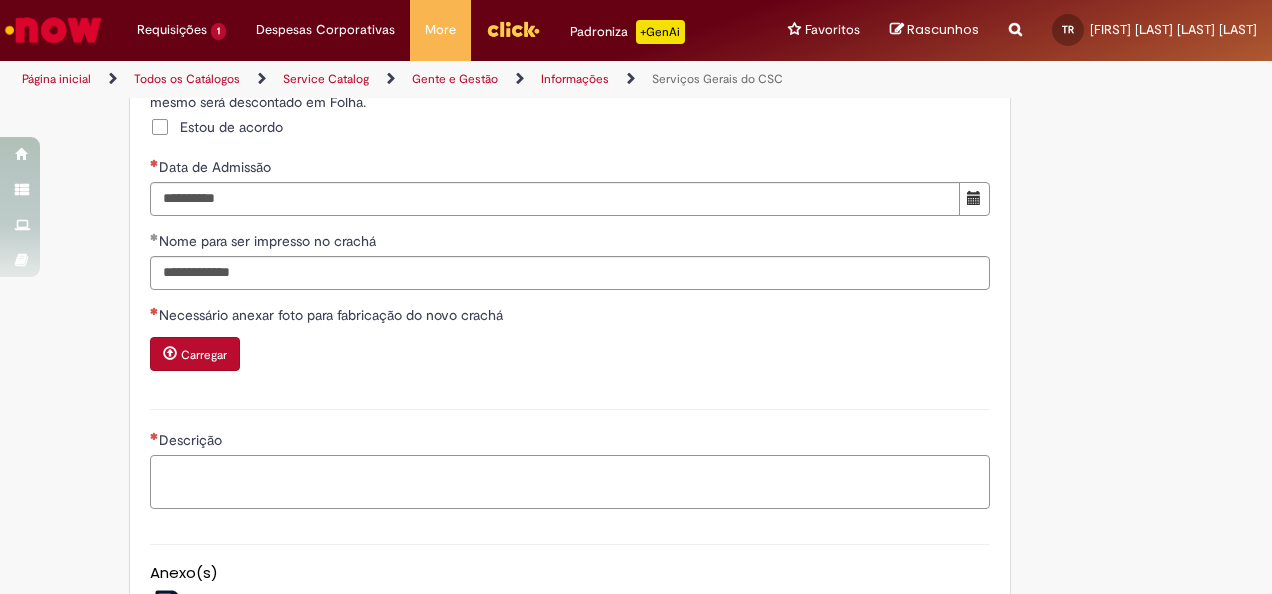 click on "Descrição" at bounding box center (570, 481) 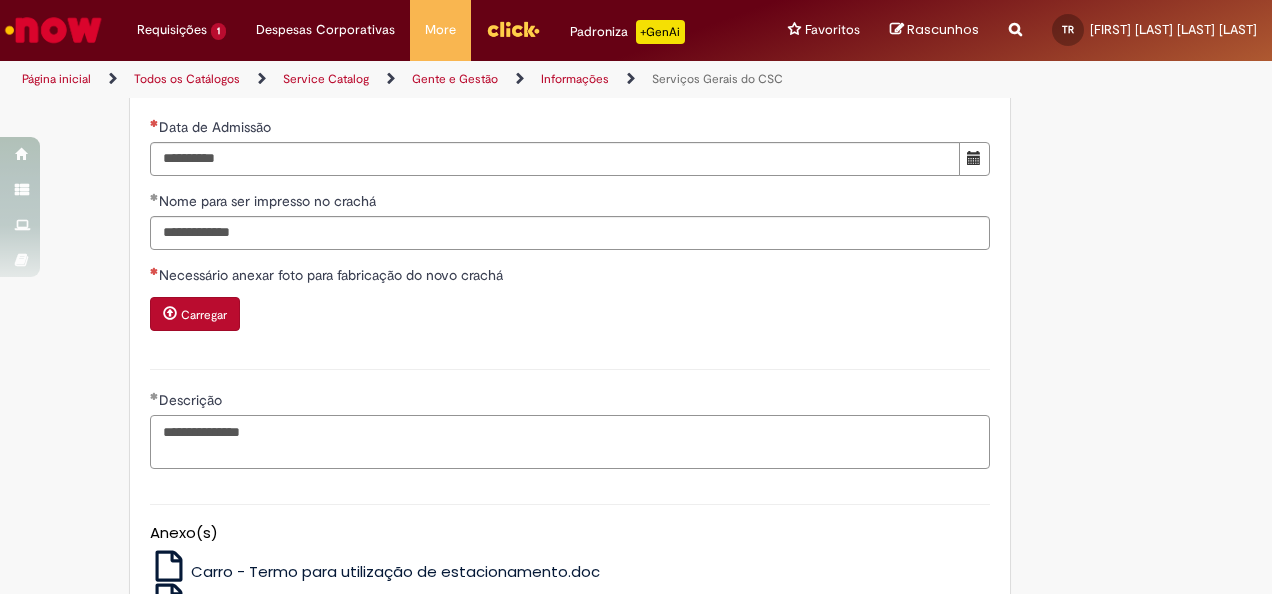 scroll, scrollTop: 1244, scrollLeft: 0, axis: vertical 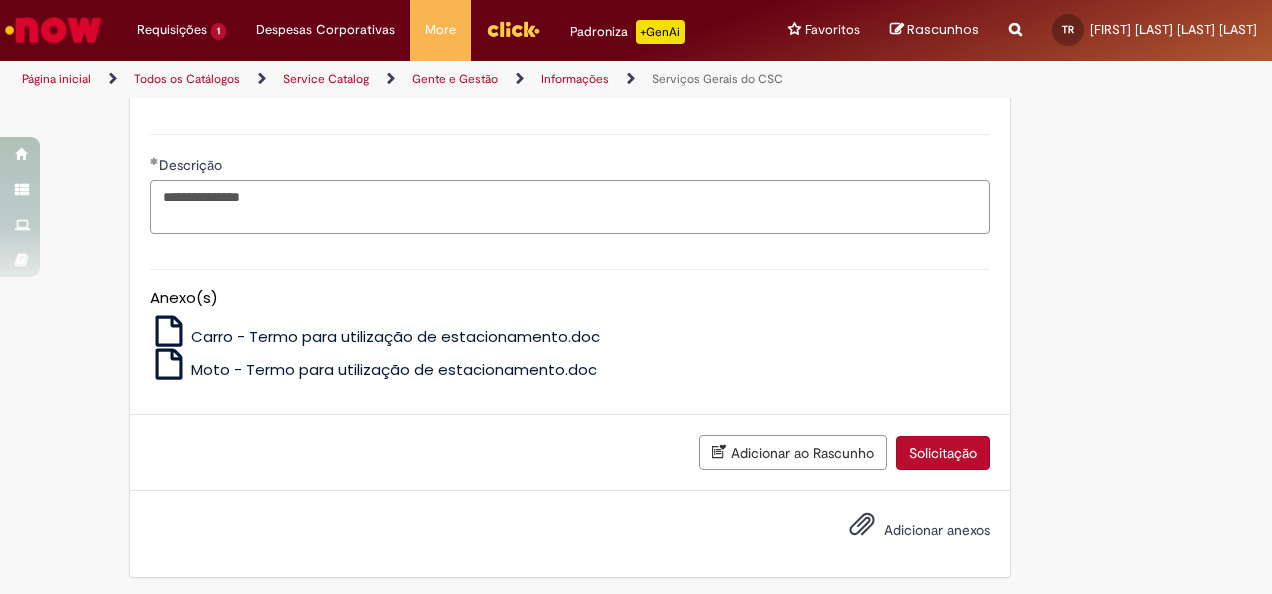 type on "**********" 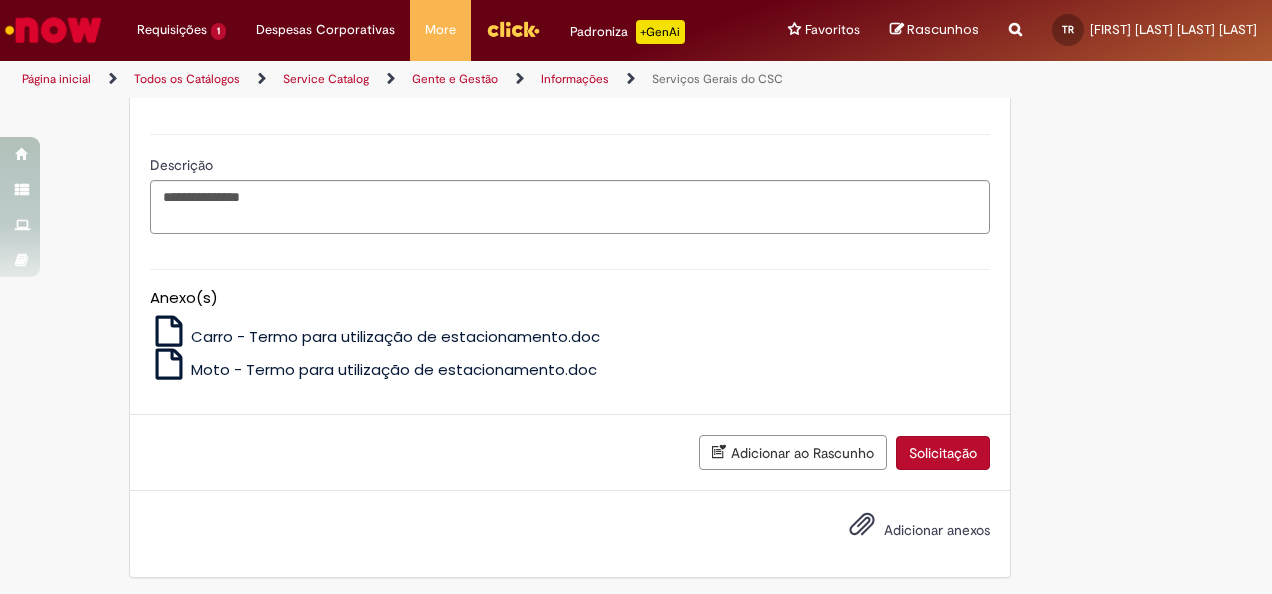 click on "Adicionar ao Rascunho        Solicitação" at bounding box center (570, 453) 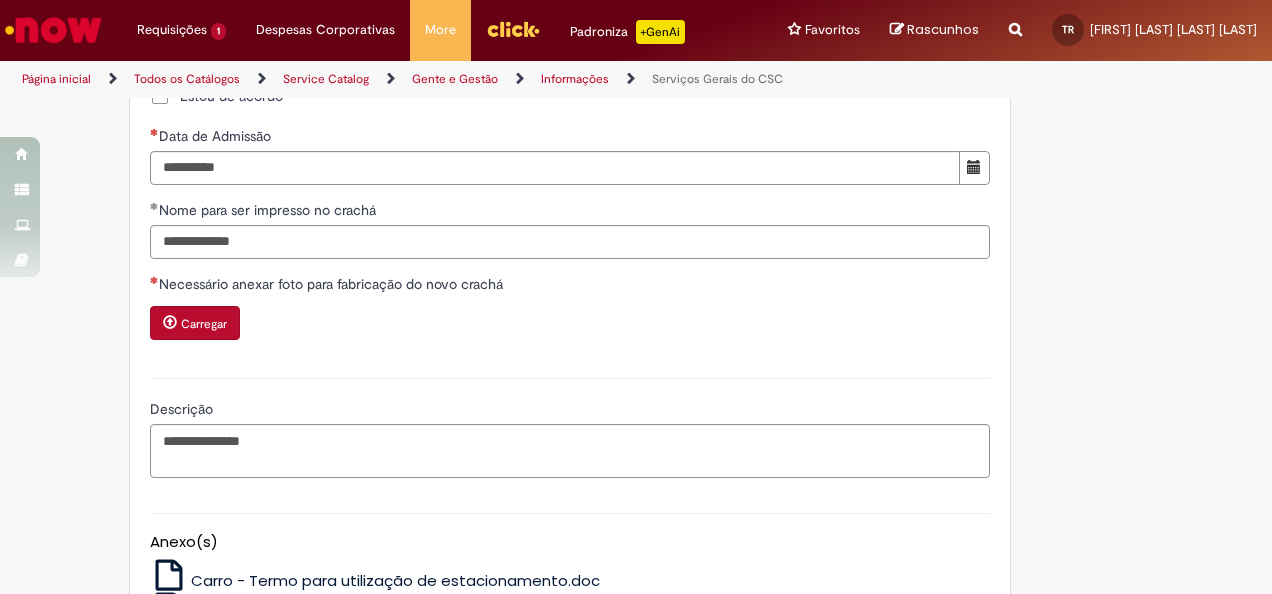 scroll, scrollTop: 940, scrollLeft: 0, axis: vertical 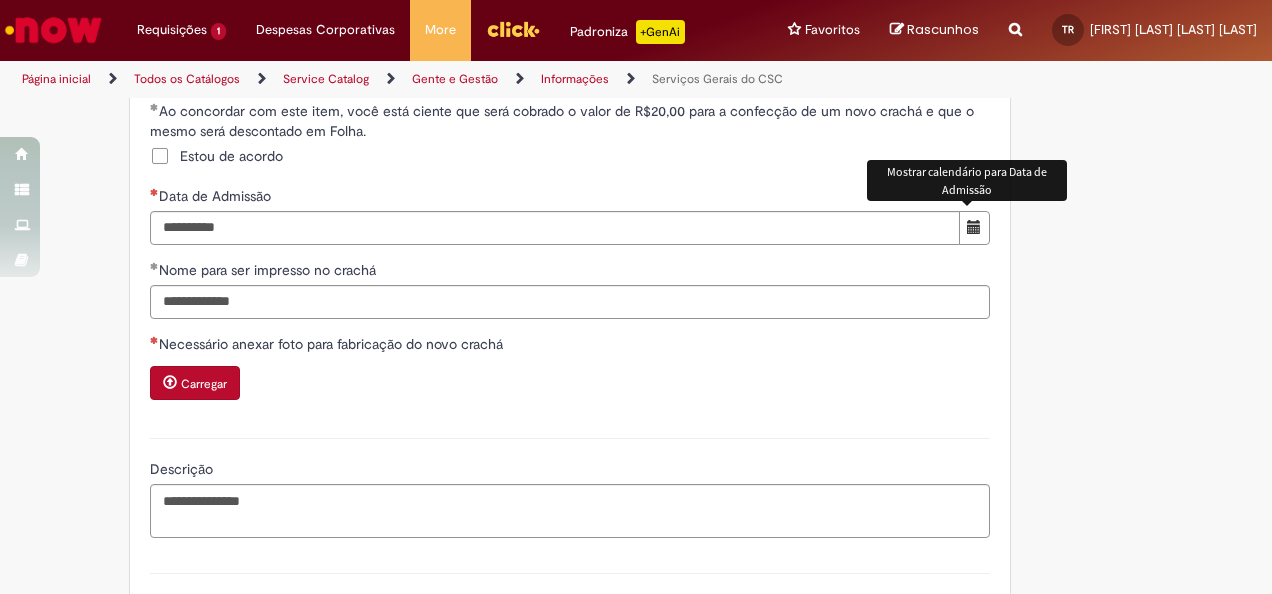 click at bounding box center (974, 227) 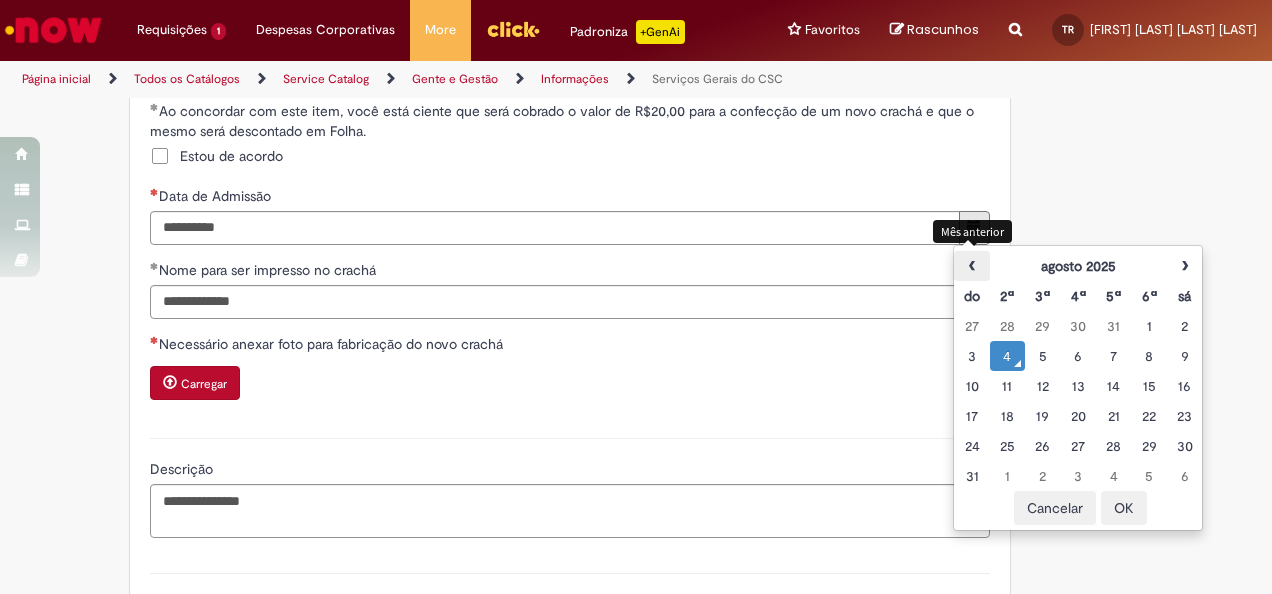 click on "‹" at bounding box center [971, 266] 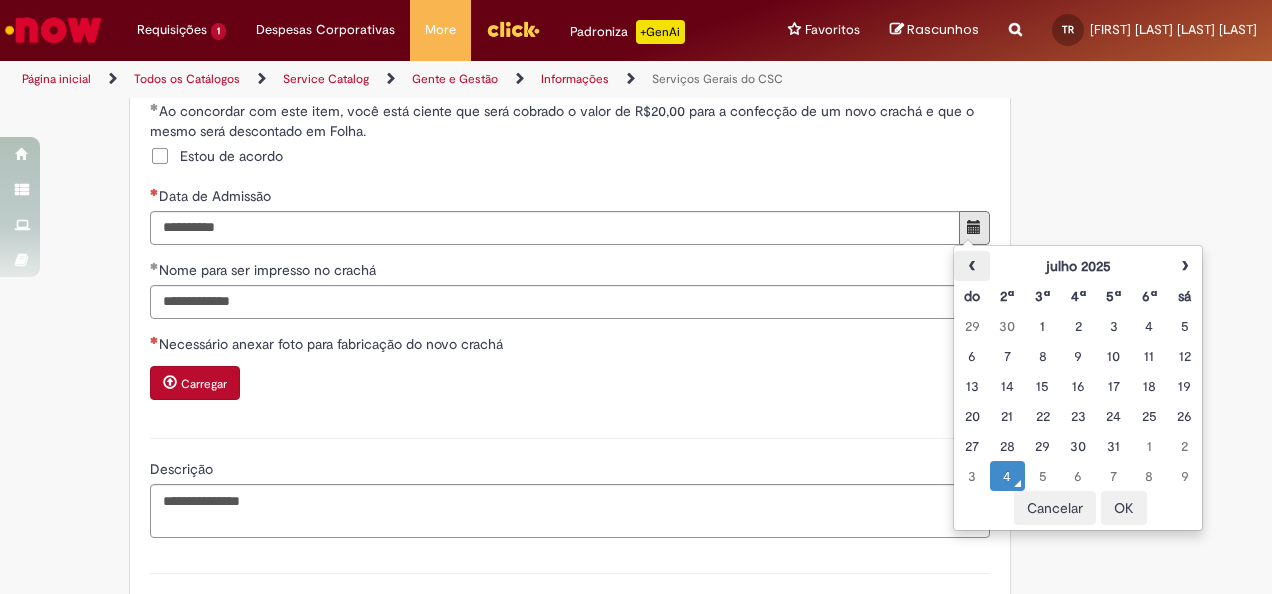 click on "‹" at bounding box center [971, 266] 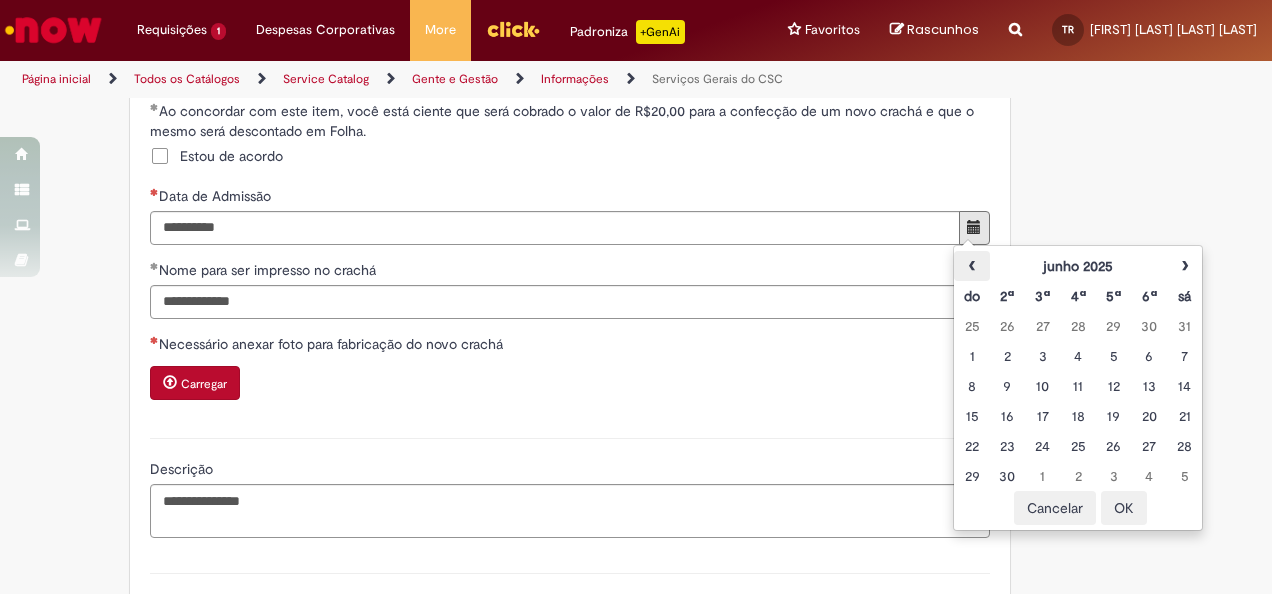 click on "‹" at bounding box center (971, 266) 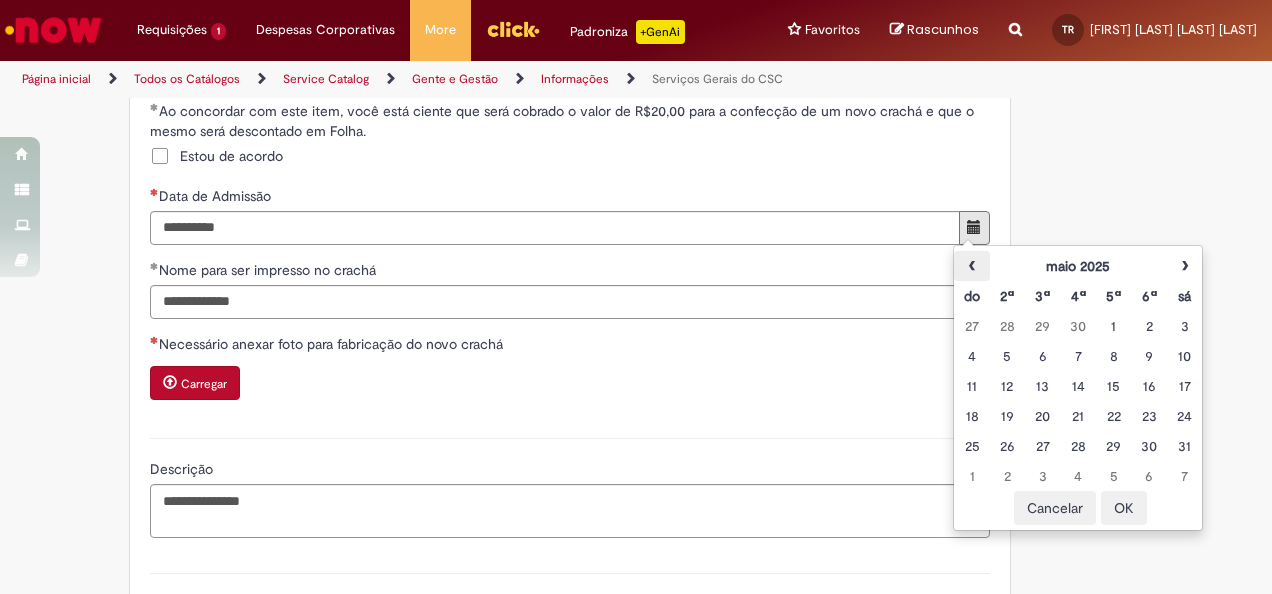 click on "‹" at bounding box center (971, 266) 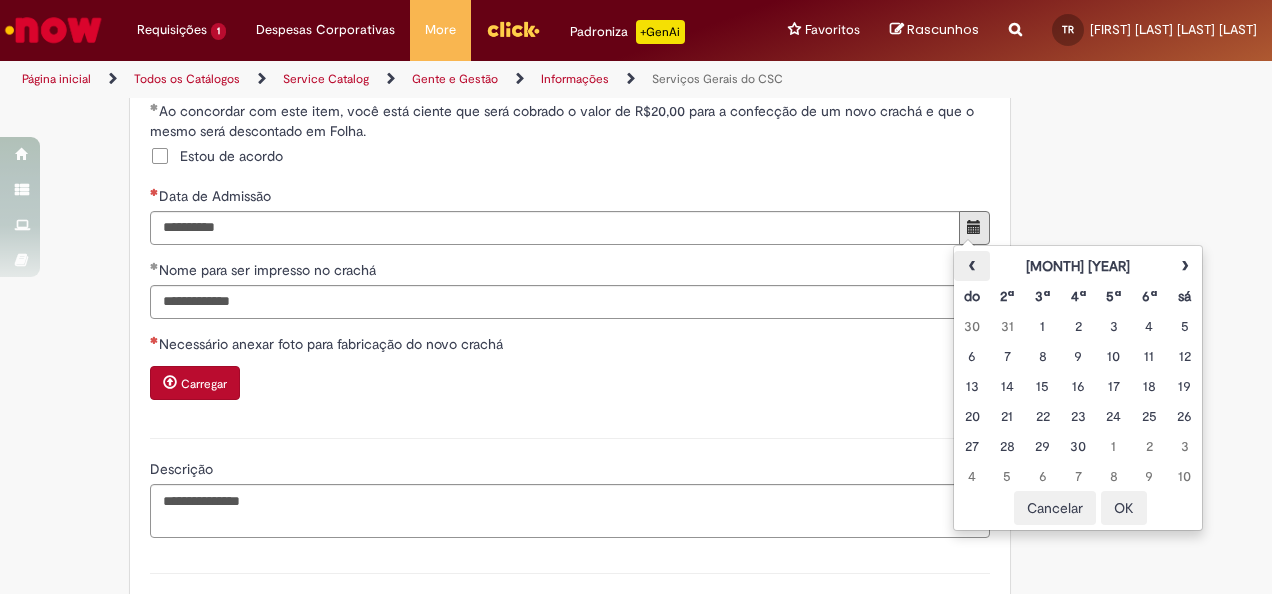 click on "‹" at bounding box center [971, 266] 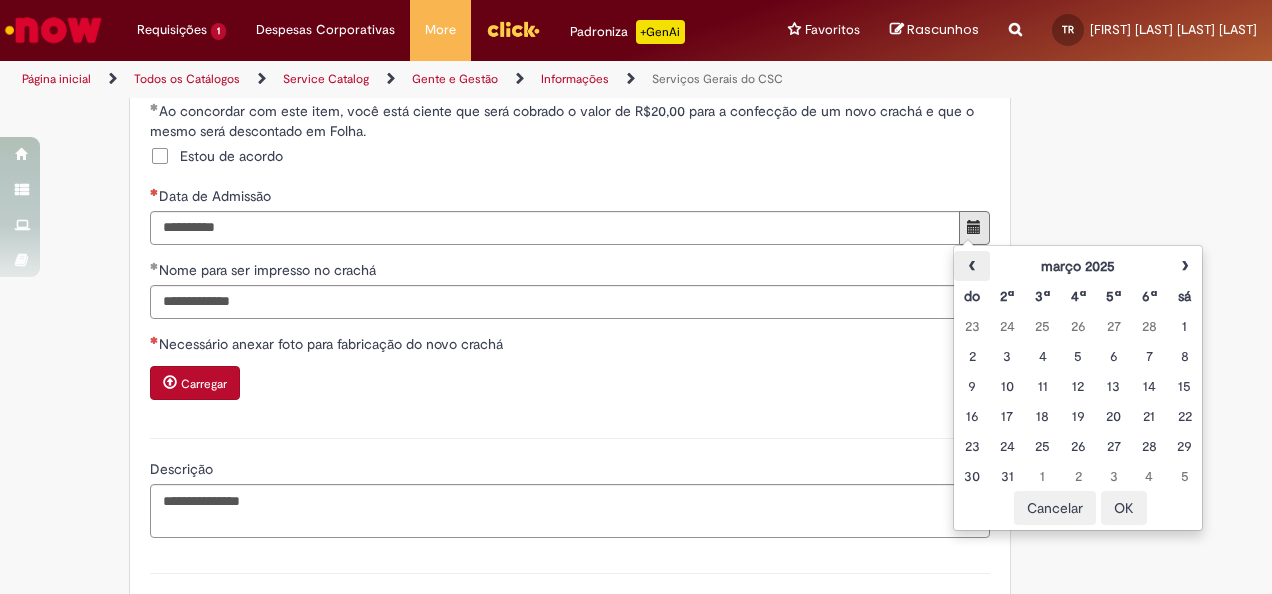 click on "‹" at bounding box center (971, 266) 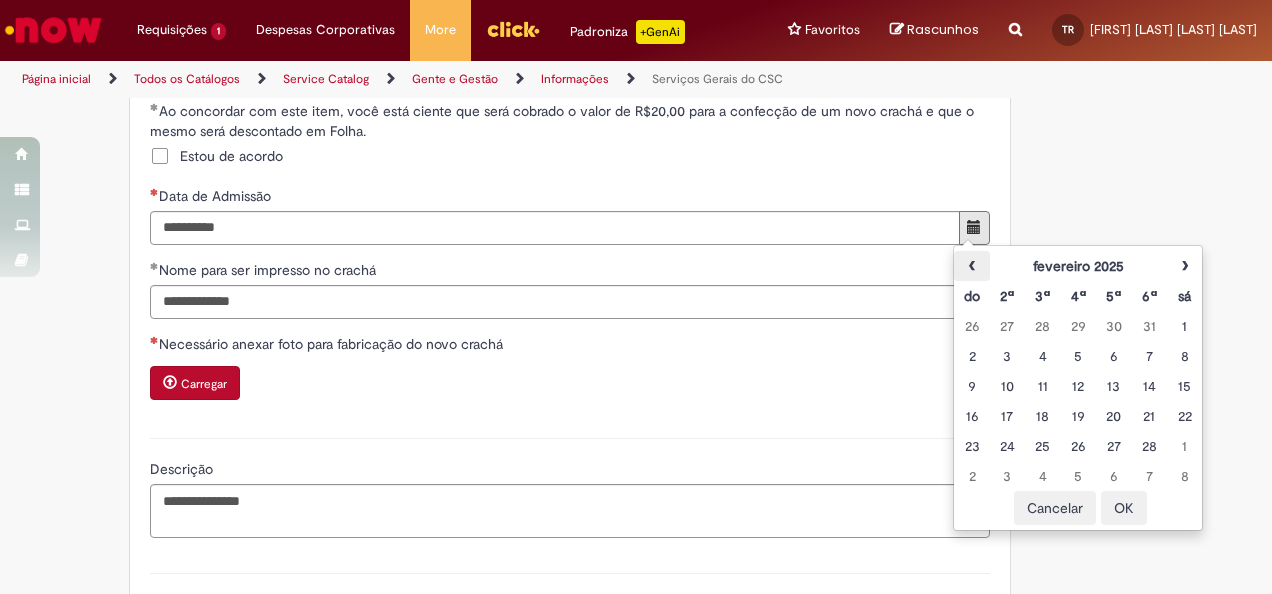 click on "‹" at bounding box center (971, 266) 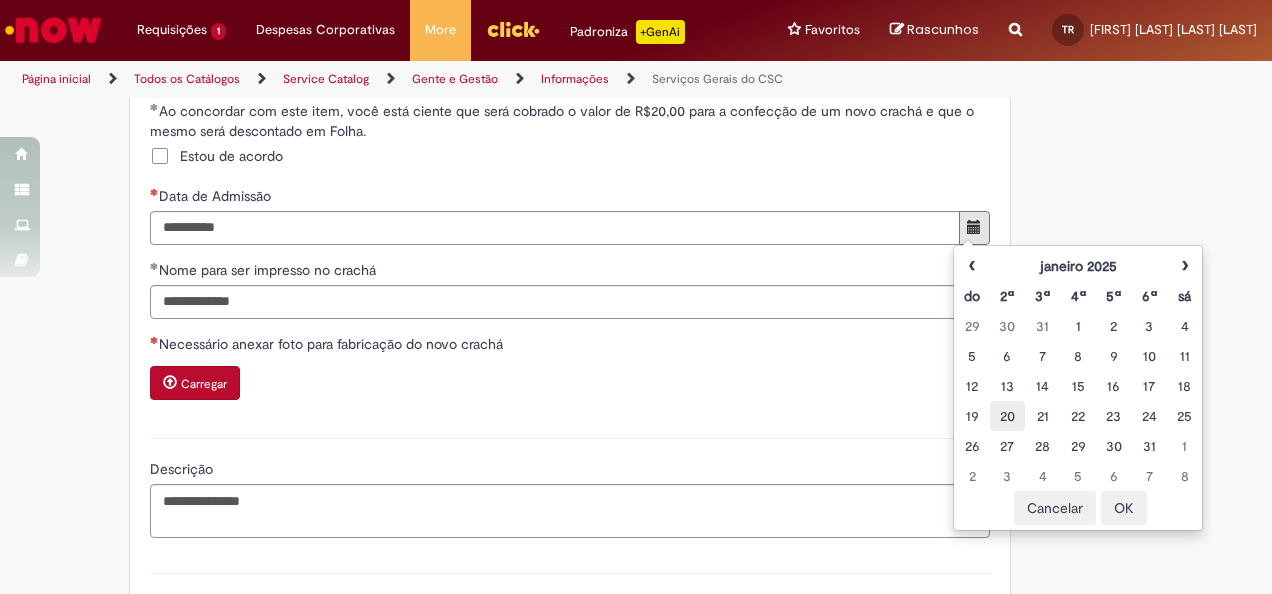 click on "20" at bounding box center (1007, 416) 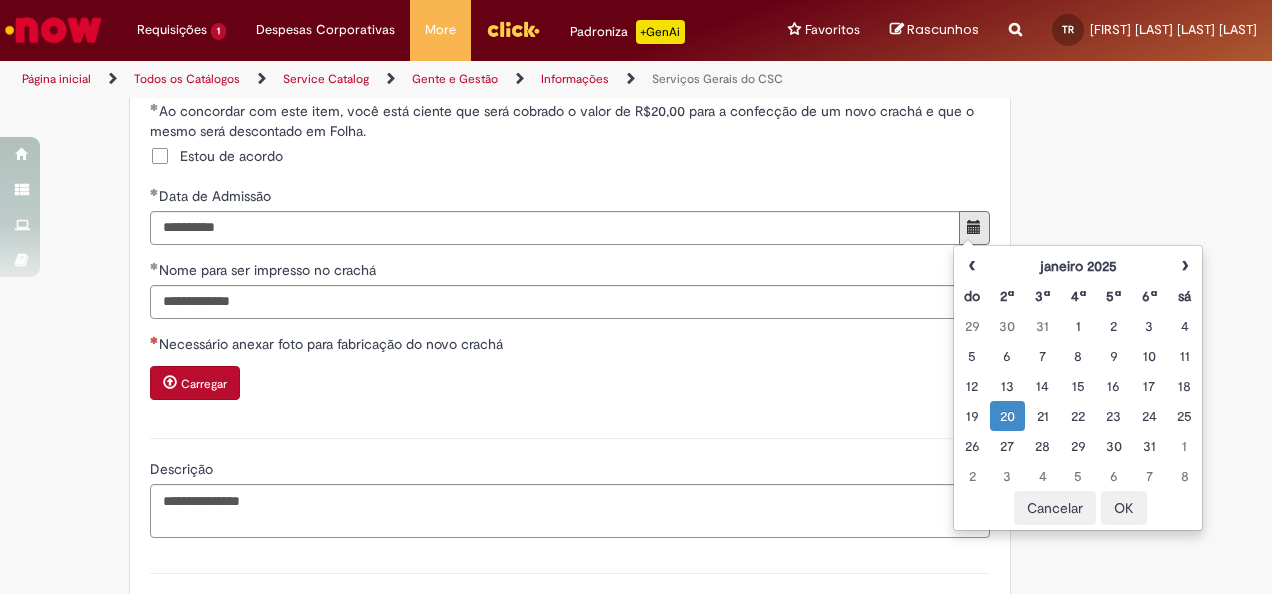 click on "Necessário anexar foto para fabricação do novo crachá" at bounding box center (570, 346) 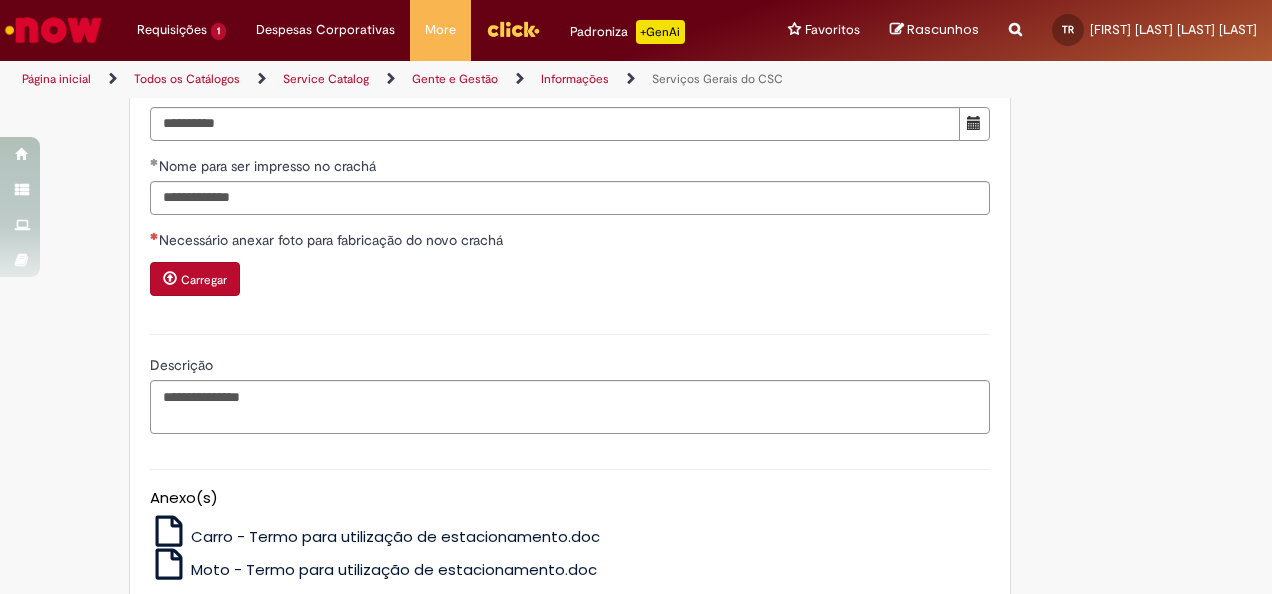 scroll, scrollTop: 1090, scrollLeft: 0, axis: vertical 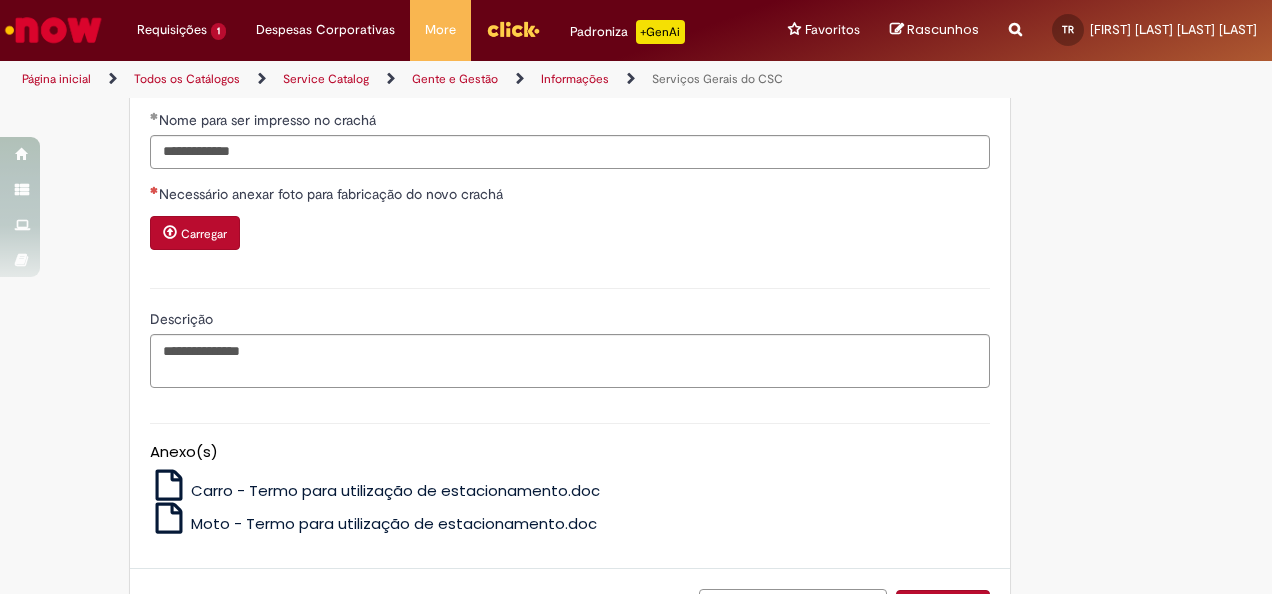 click on "Tire dúvidas com LupiAssist    +GenAI
Oi! Eu sou LupiAssist, uma Inteligência Artificial Generativa em constante aprendizado   Meu conteúdo é monitorado para trazer uma melhor experiência
Dúvidas comuns:
Só mais um instante, estou consultando nossas bases de conhecimento  e escrevendo a melhor resposta pra você!
Title
Lorem ipsum dolor sit amet    Fazer uma nova pergunta
Gerei esta resposta utilizando IA Generativa em conjunto com os nossos padrões. Em caso de divergência, os documentos oficiais prevalecerão.
Saiba mais em:
Ou ligue para:
E aí, te ajudei?
Sim, obrigado!" at bounding box center [636, -118] 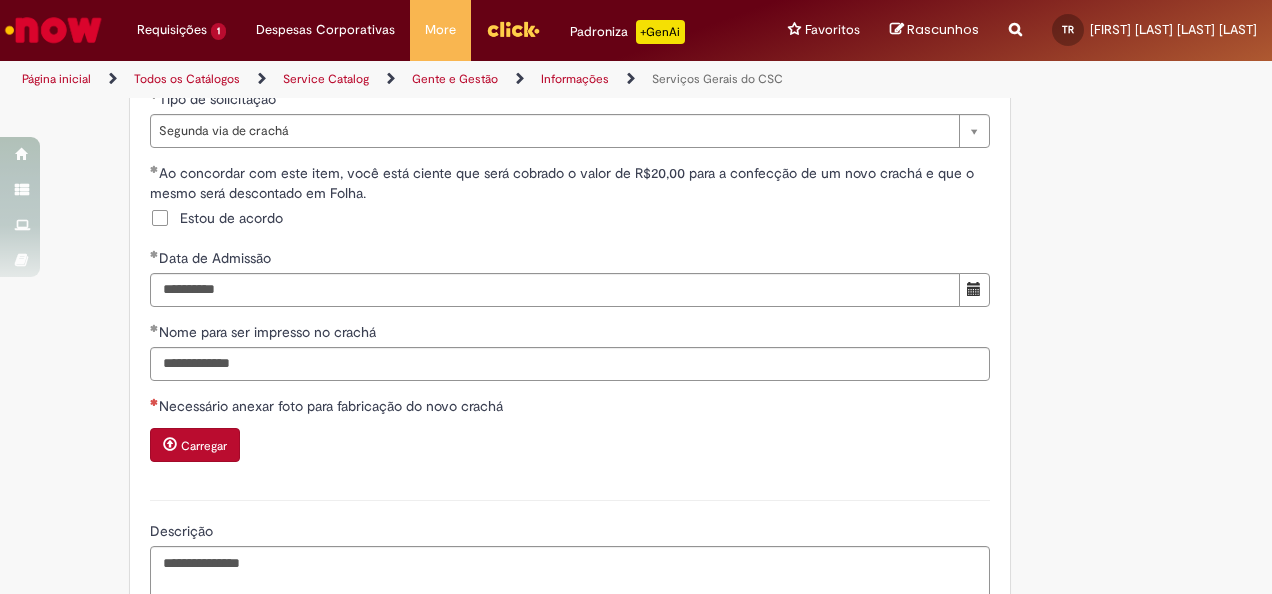 scroll, scrollTop: 1090, scrollLeft: 0, axis: vertical 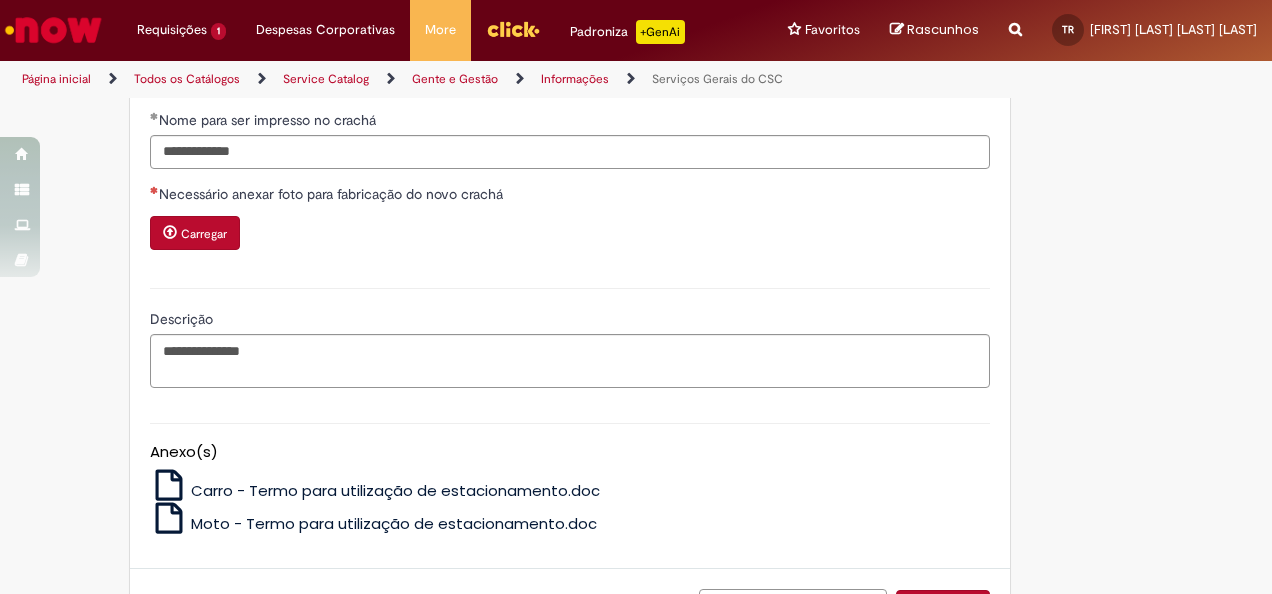 click on "Carregar" at bounding box center [195, 233] 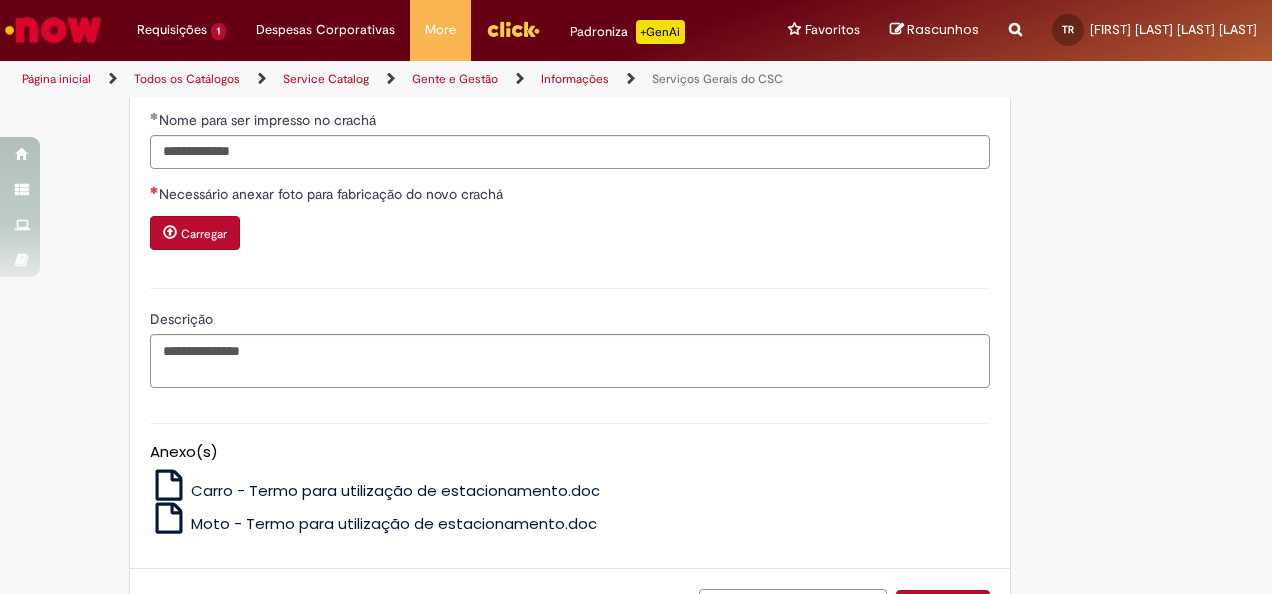 click on "Carregar" at bounding box center [204, 234] 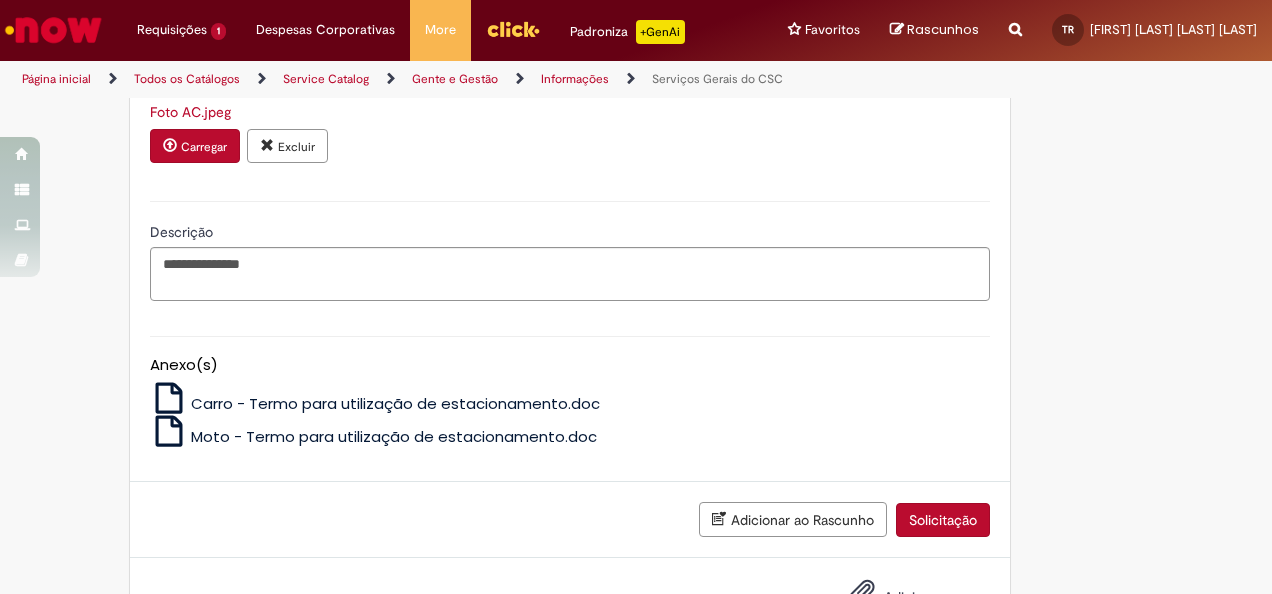 scroll, scrollTop: 1264, scrollLeft: 0, axis: vertical 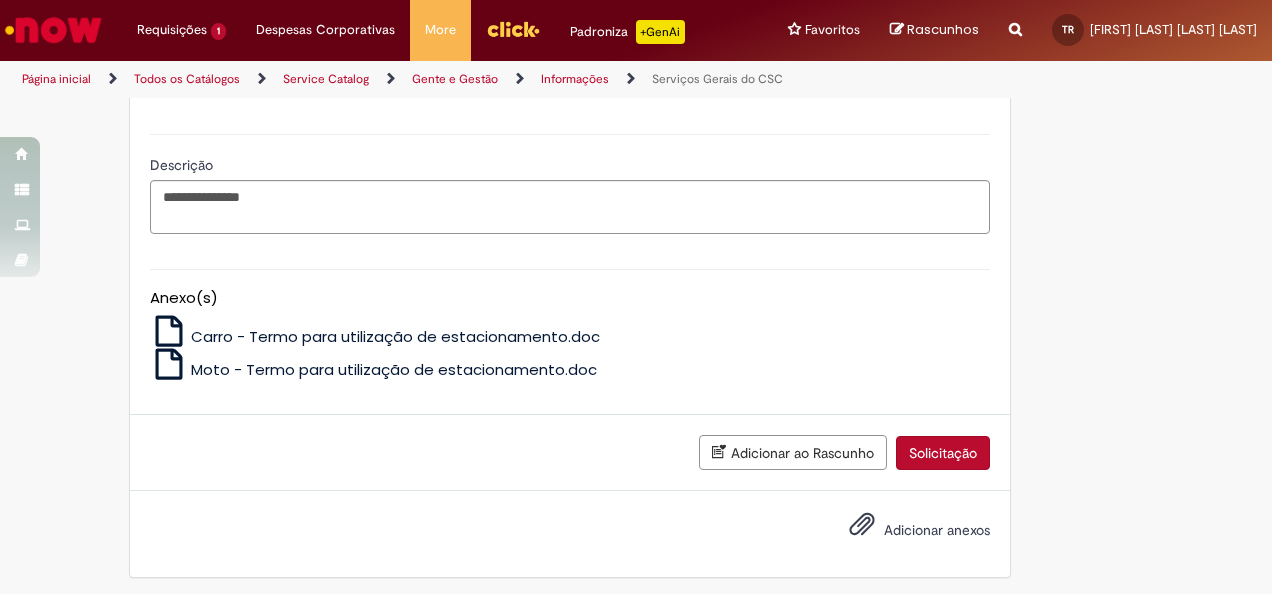 click on "Solicitação" at bounding box center [943, 453] 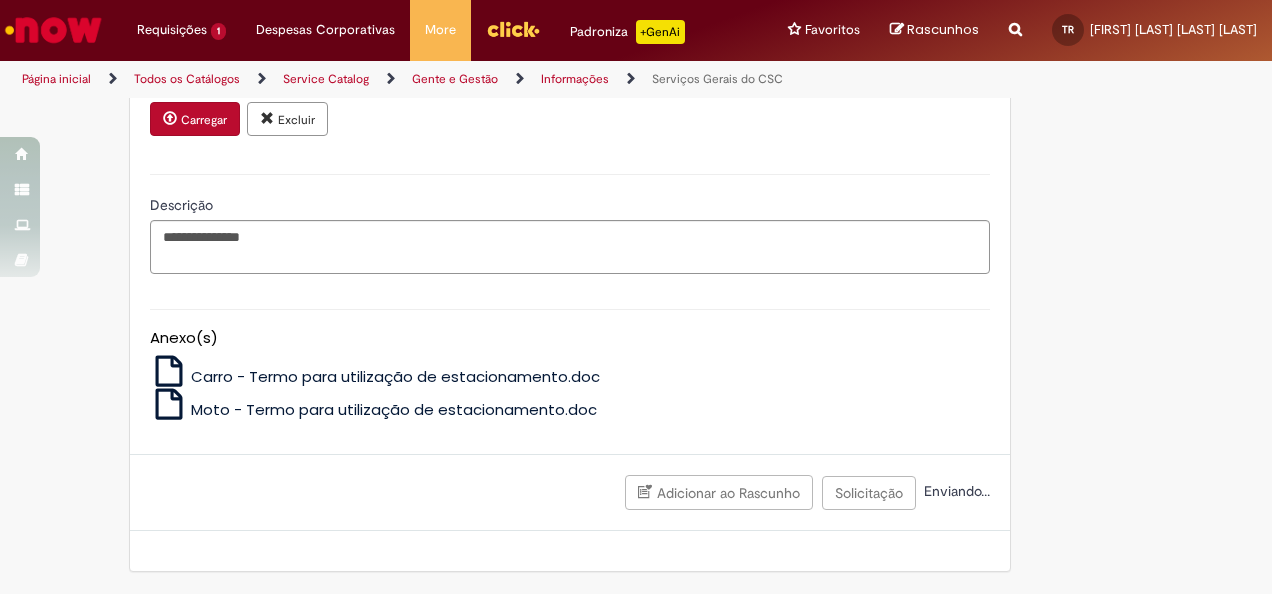 scroll, scrollTop: 1219, scrollLeft: 0, axis: vertical 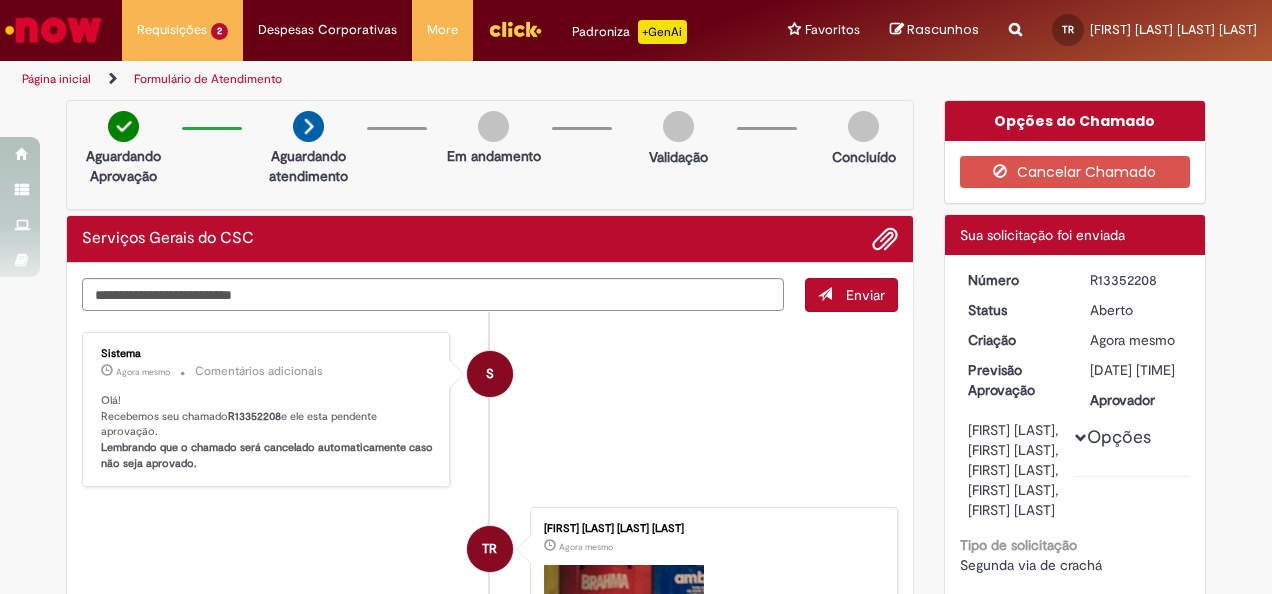 click on "Verificar Código de Barras
Aguardando Aprovação
Aguardando atendimento
Em andamento
Validação
Concluído
Serviços Gerais do CSC
Enviar
S
Sistema
Agora mesmo Agora mesmo     Comentários adicionais
Olá!  Recebemos seu chamado  R[NUMBER]  e ele esta pendente aprovação.  Lembrando que o chamado será cancelado automaticamente caso não seja aprovado.
TR" at bounding box center [636, 601] 